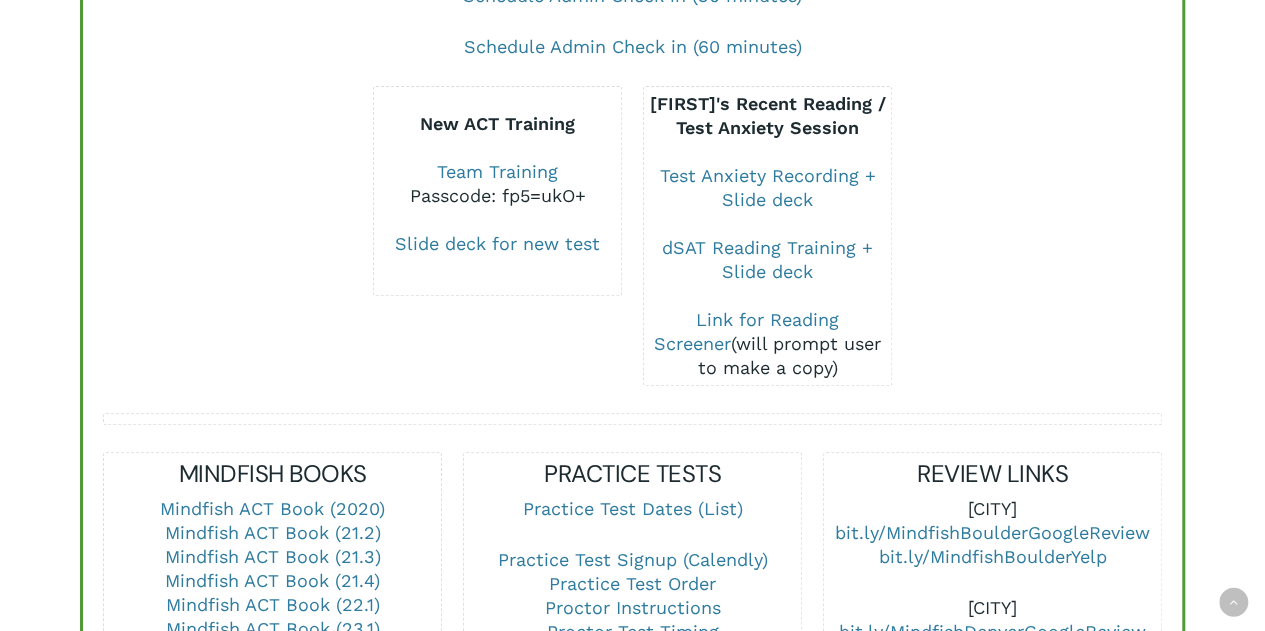 scroll, scrollTop: 0, scrollLeft: 0, axis: both 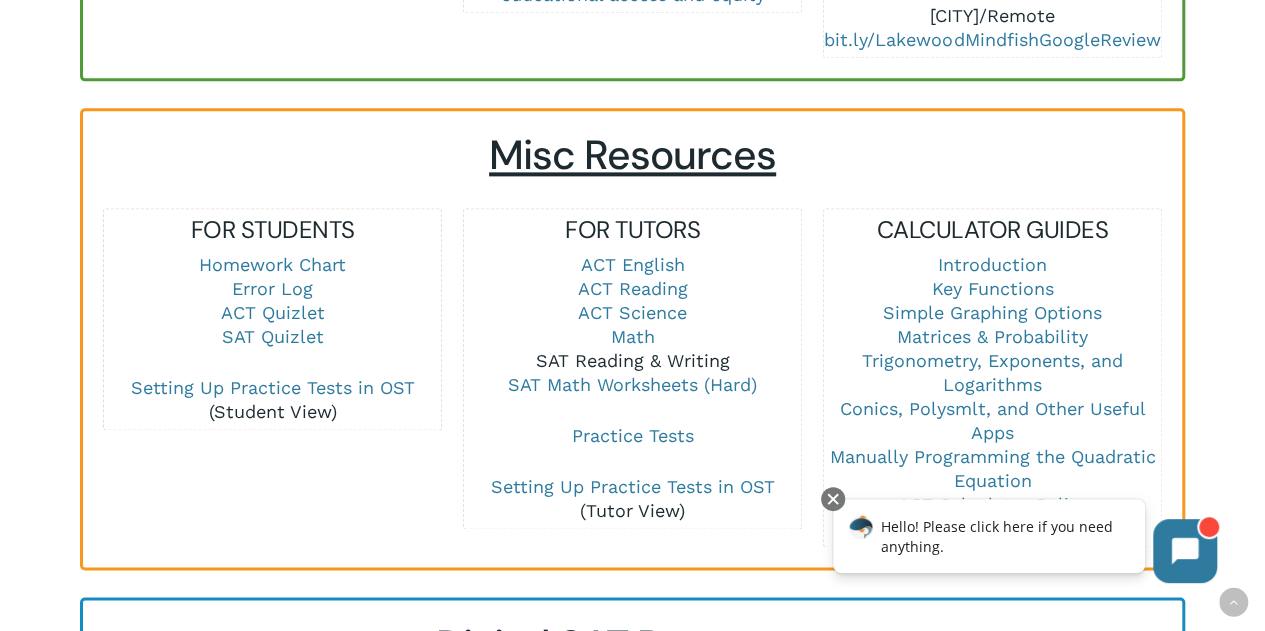 click on "SAT Reading & Writing" at bounding box center (633, 360) 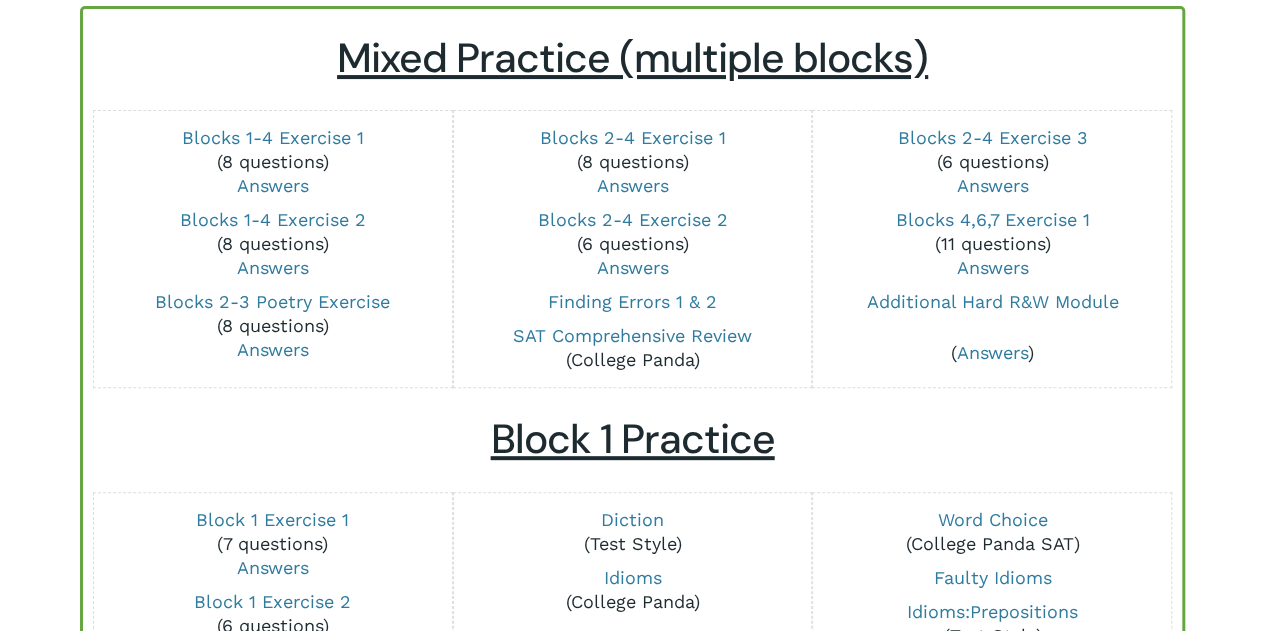 scroll, scrollTop: 229, scrollLeft: 0, axis: vertical 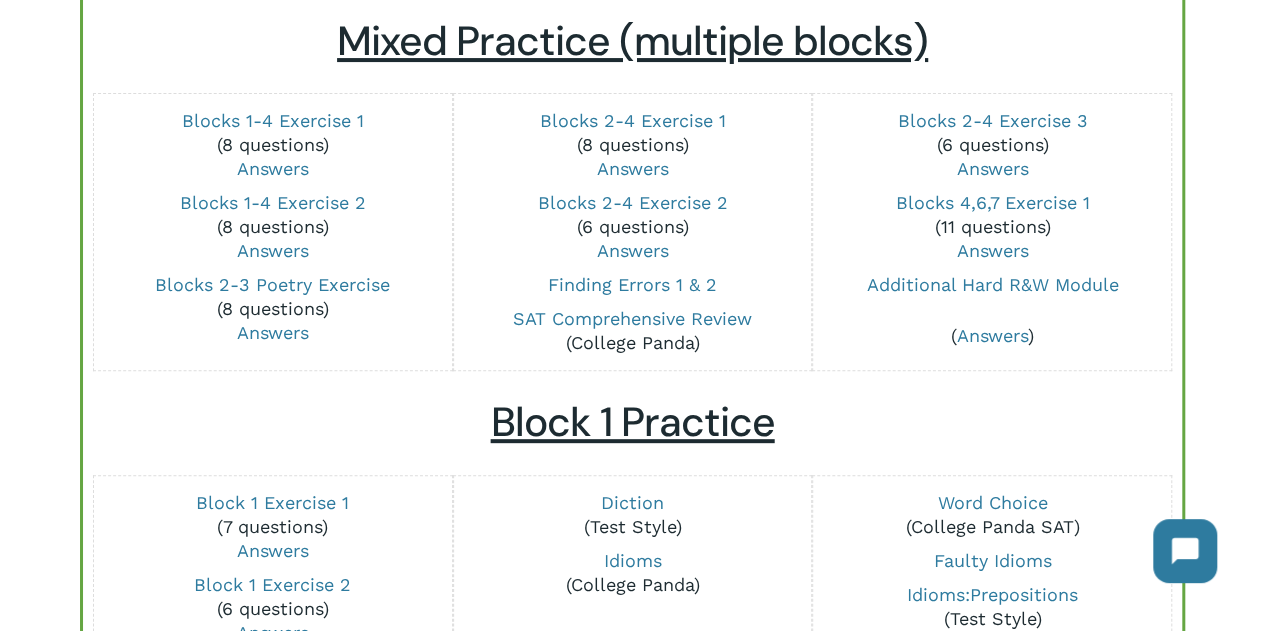 drag, startPoint x: 962, startPoint y: 293, endPoint x: 1008, endPoint y: 302, distance: 46.872166 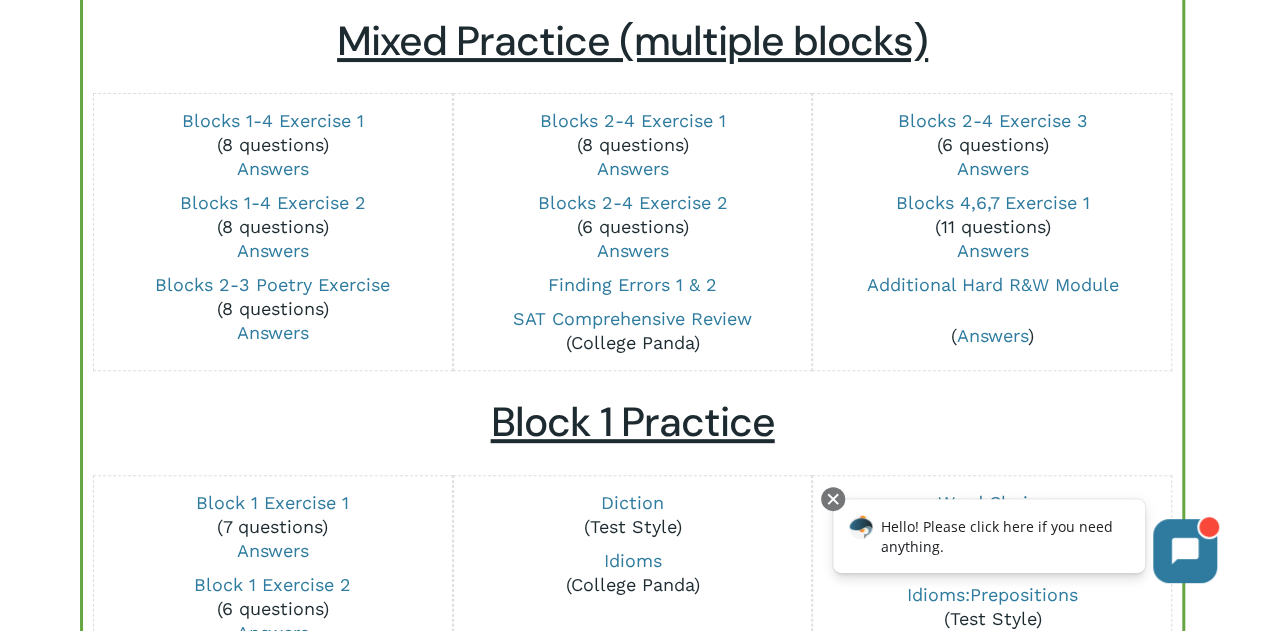 scroll, scrollTop: 0, scrollLeft: 0, axis: both 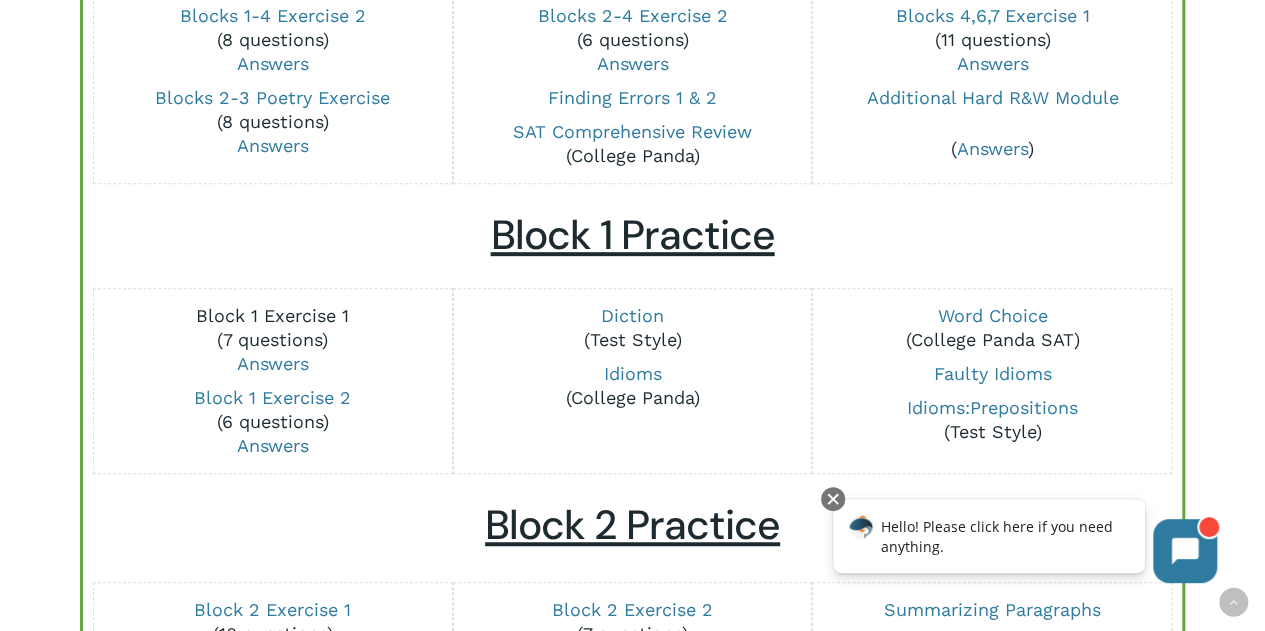 click on "Block 1 Exercise 1" at bounding box center [272, 315] 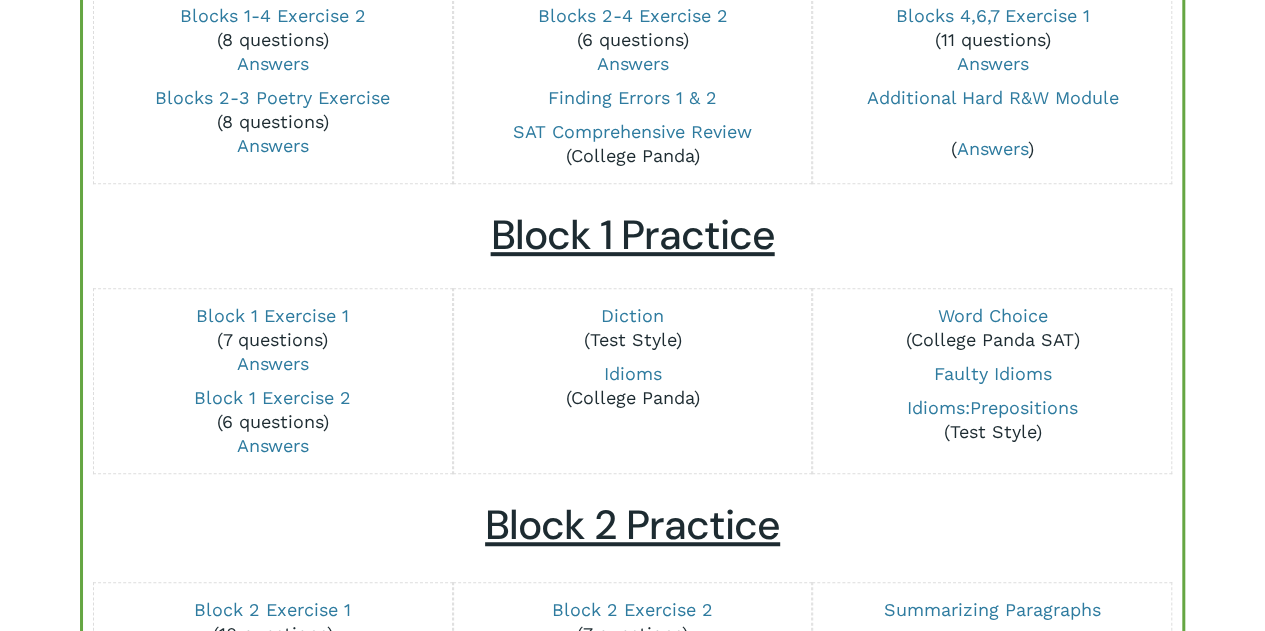 scroll, scrollTop: 416, scrollLeft: 0, axis: vertical 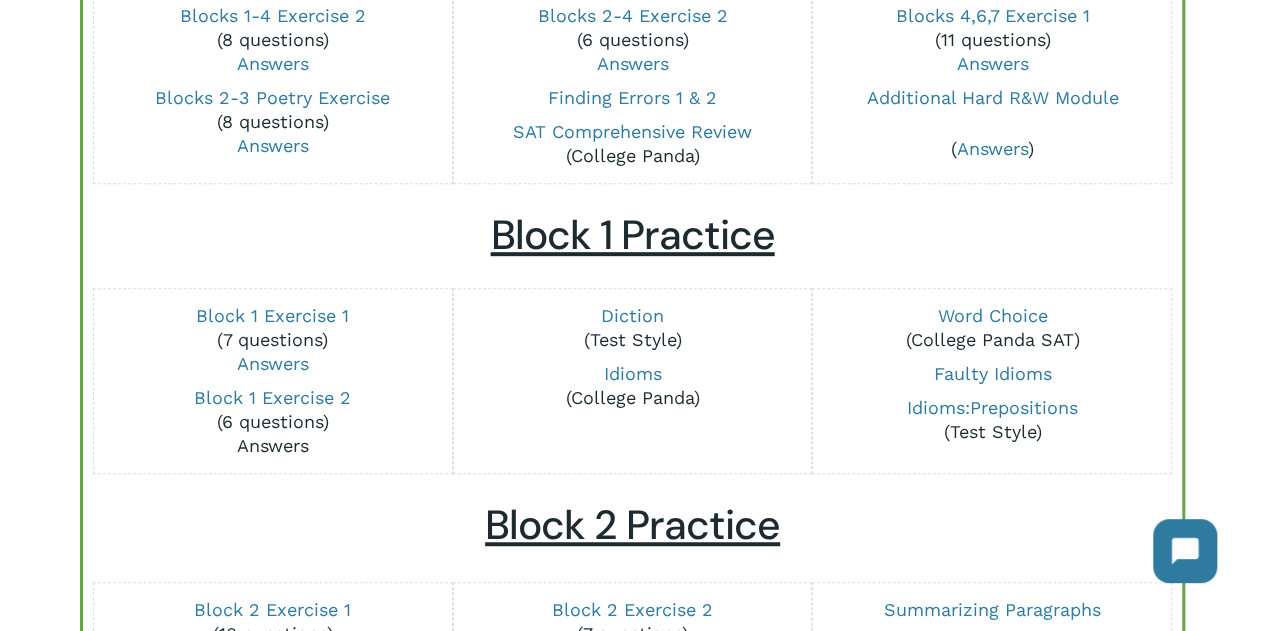 click on "Answers" at bounding box center [273, 445] 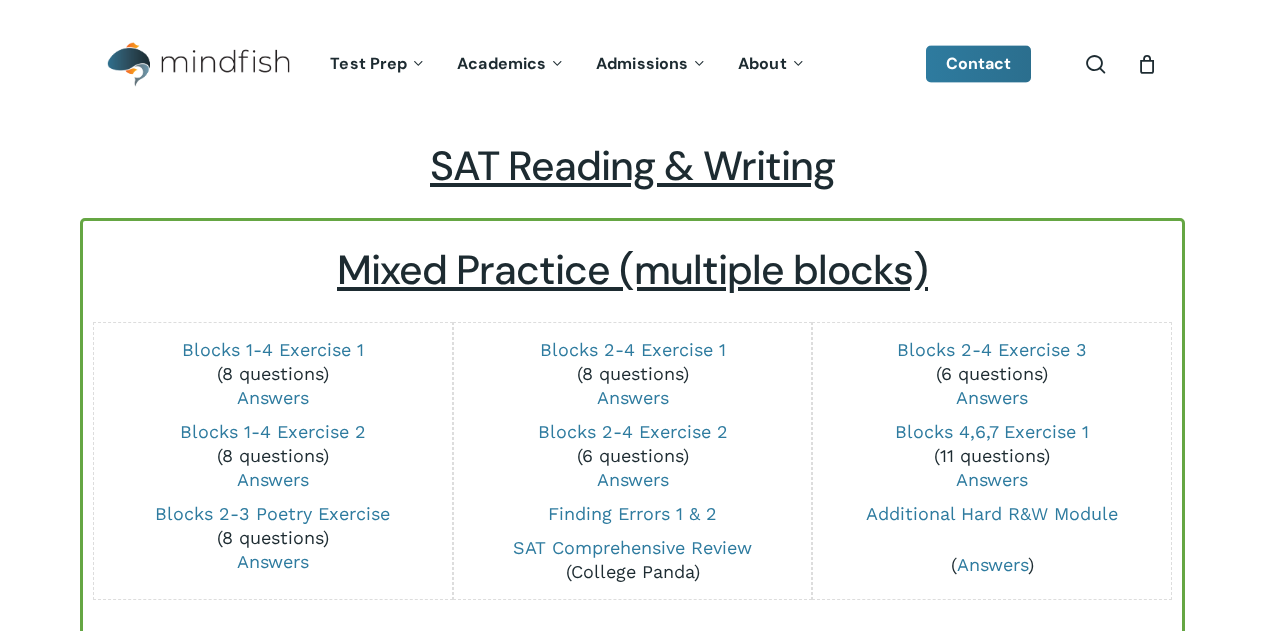 scroll, scrollTop: 128, scrollLeft: 0, axis: vertical 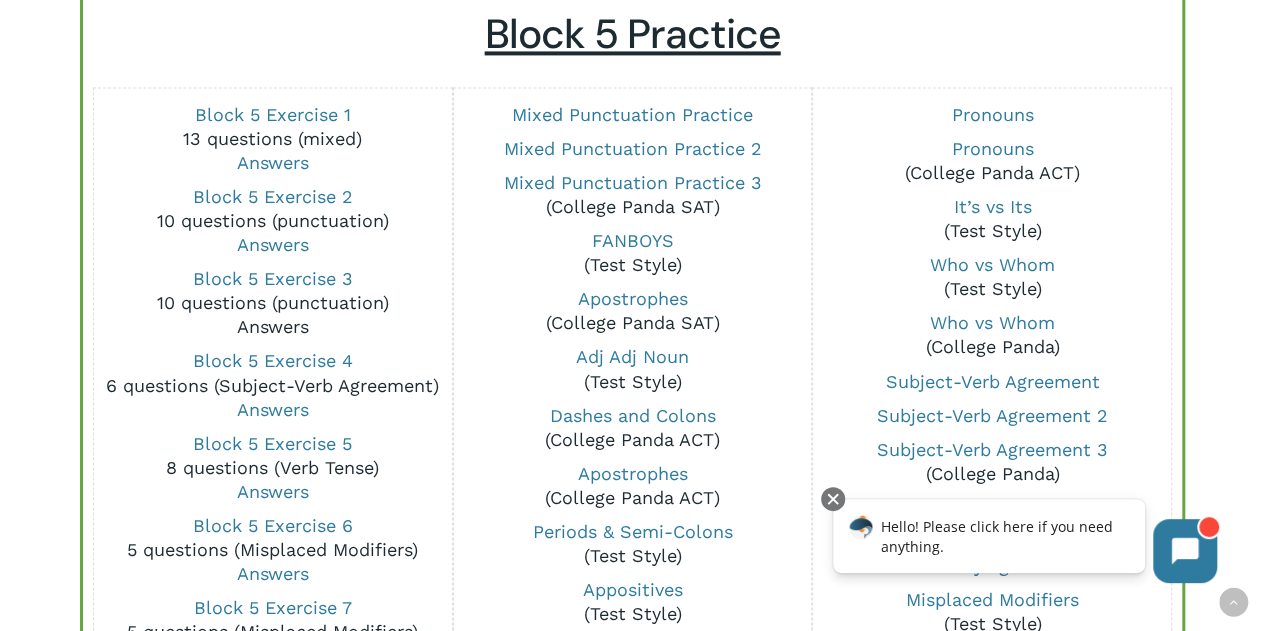 click on "Answers" at bounding box center [273, 326] 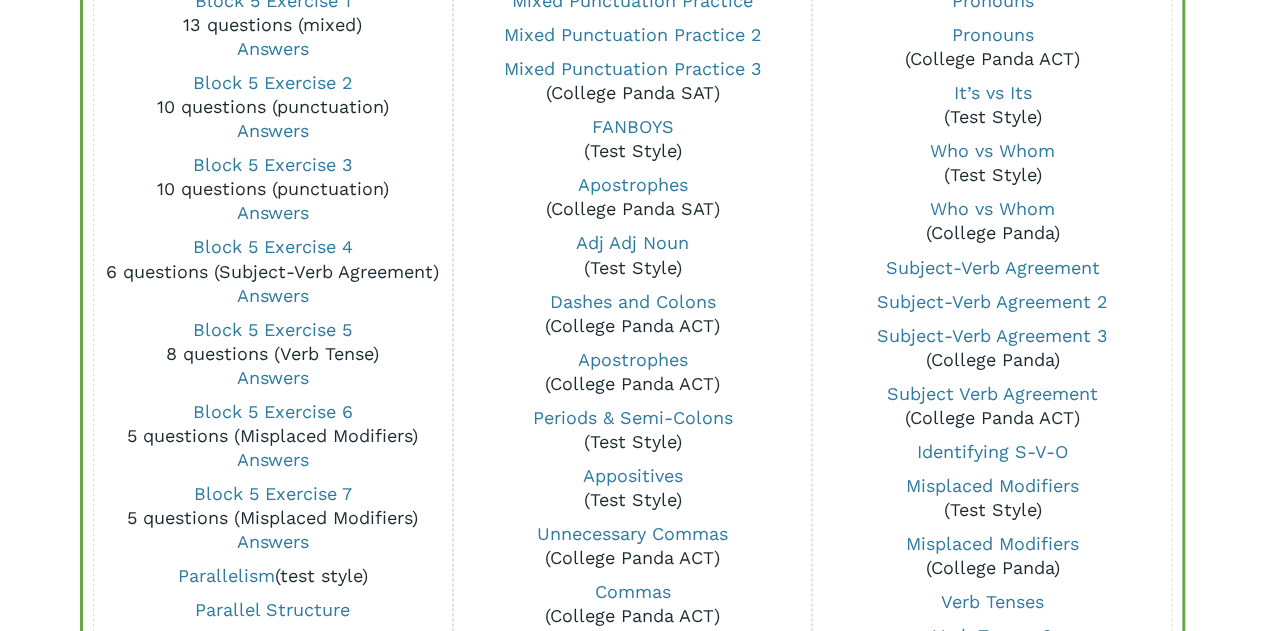 scroll, scrollTop: 0, scrollLeft: 0, axis: both 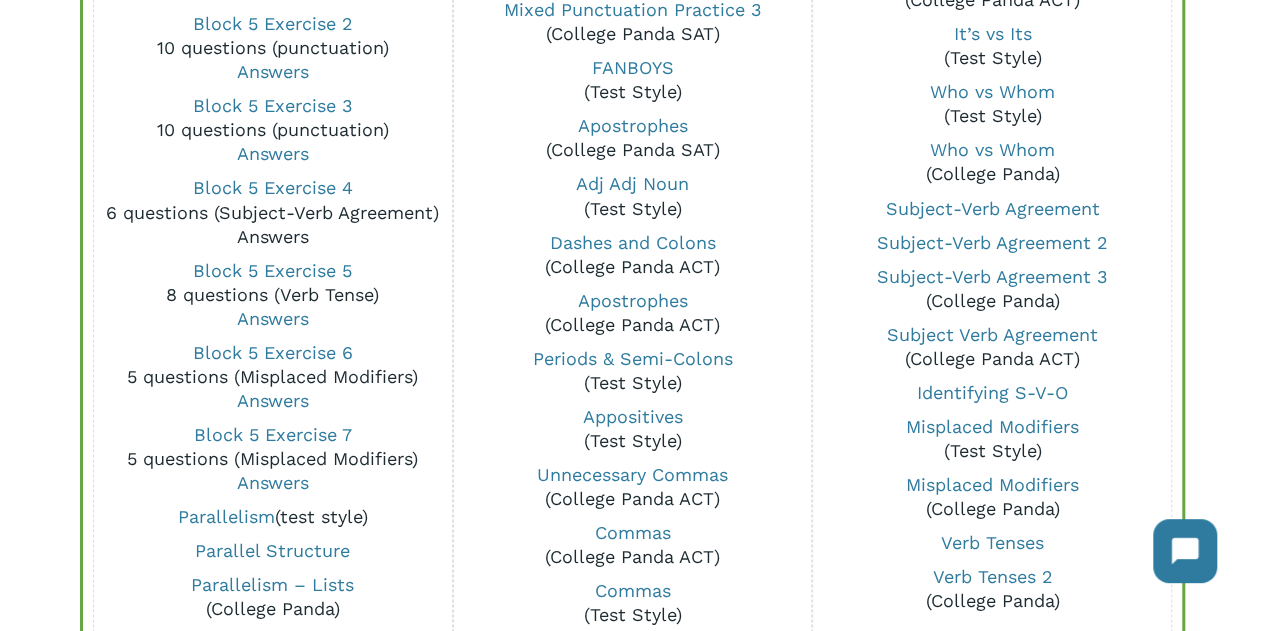 click on "Answers" at bounding box center [273, 235] 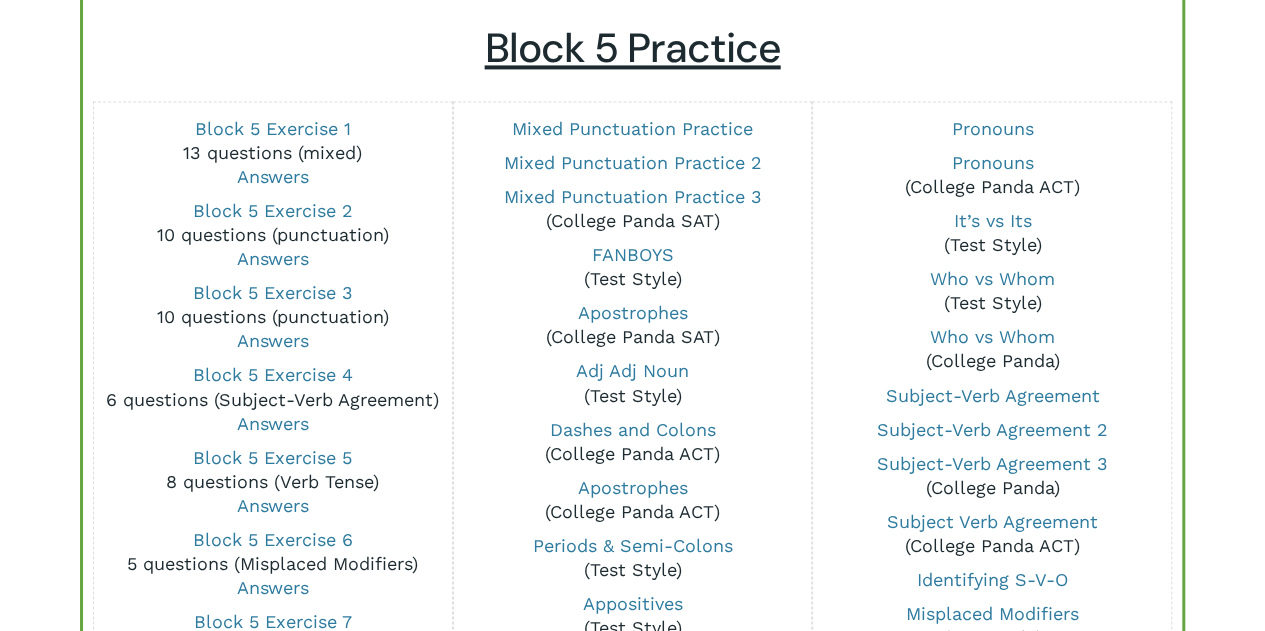 scroll, scrollTop: 1455, scrollLeft: 0, axis: vertical 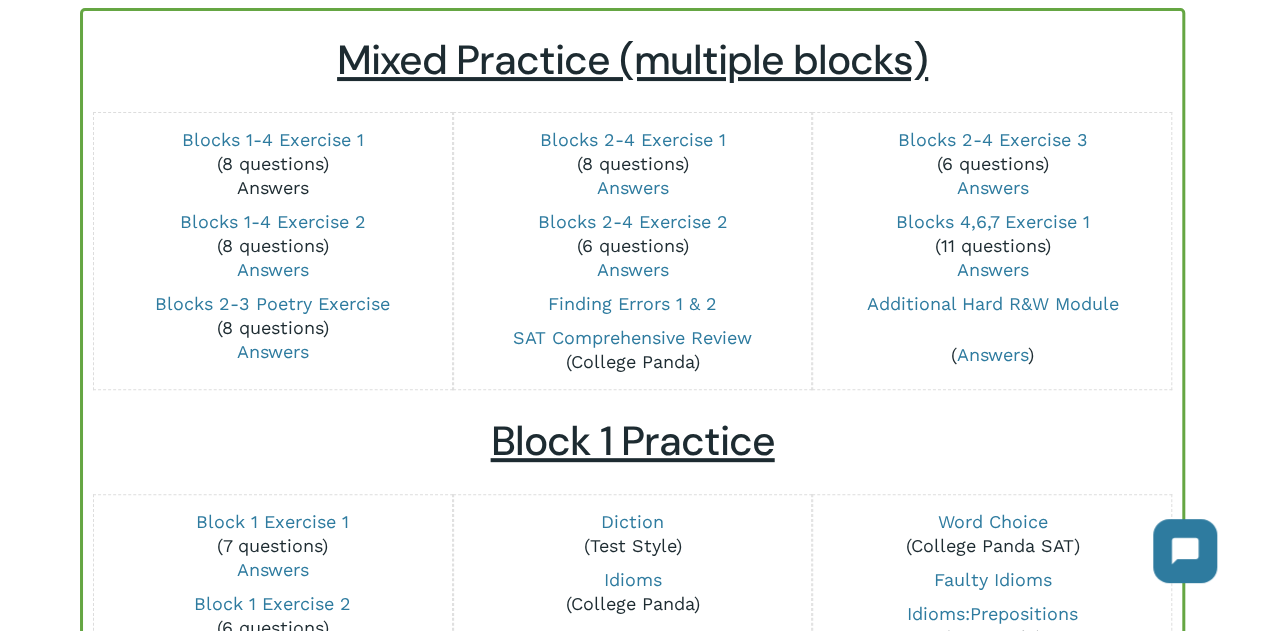 click on "Answers" at bounding box center (273, 187) 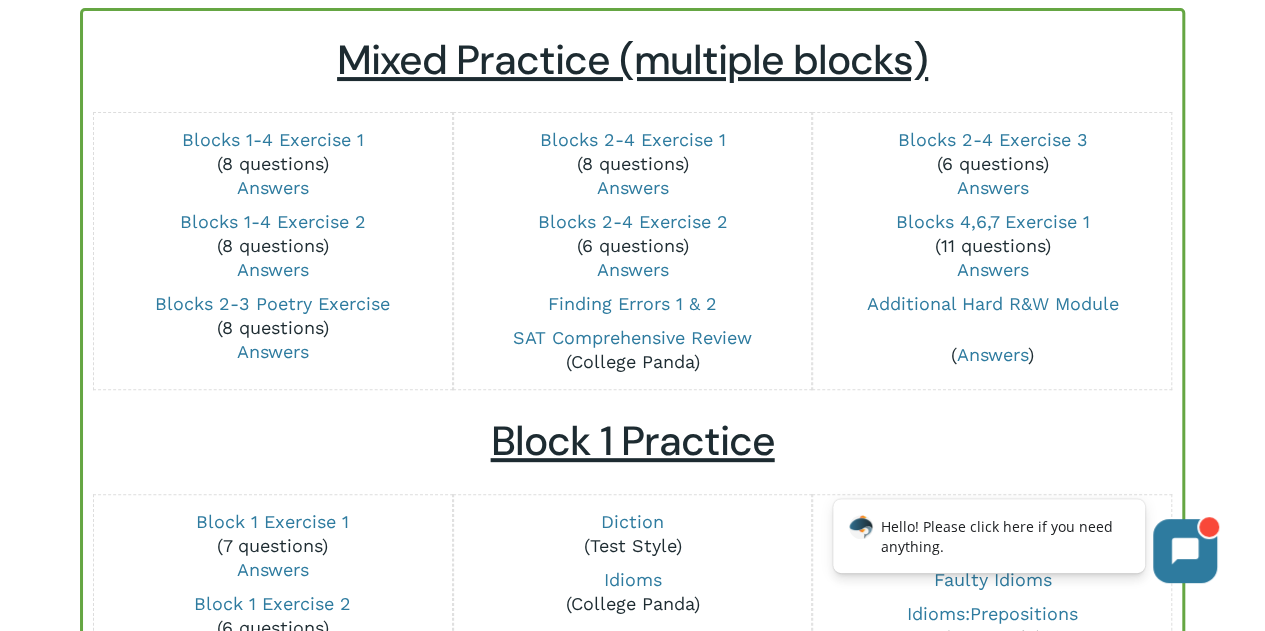 scroll, scrollTop: 210, scrollLeft: 0, axis: vertical 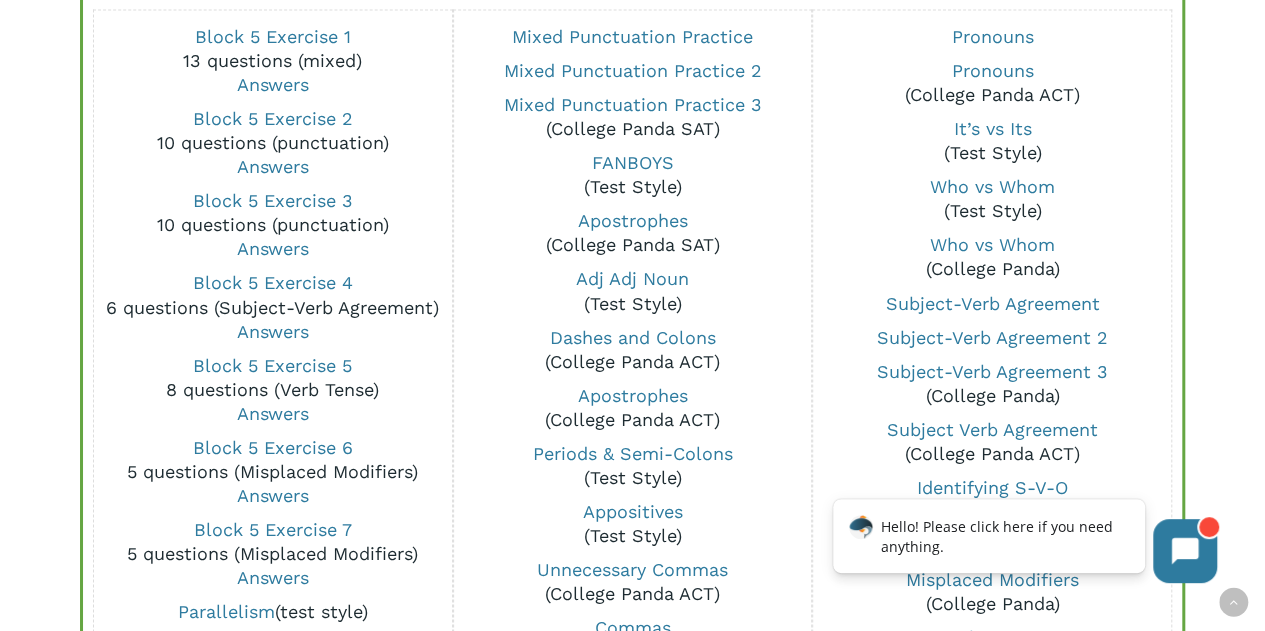 drag, startPoint x: 467, startPoint y: 263, endPoint x: 1137, endPoint y: 179, distance: 675.2451 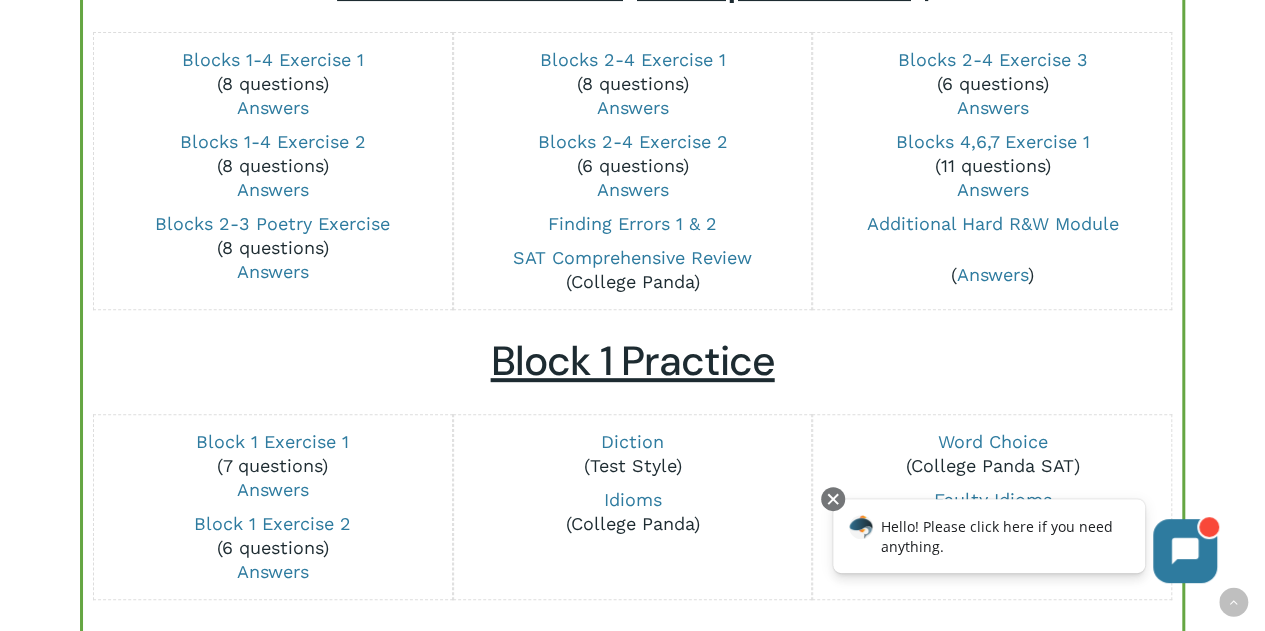 scroll, scrollTop: 274, scrollLeft: 0, axis: vertical 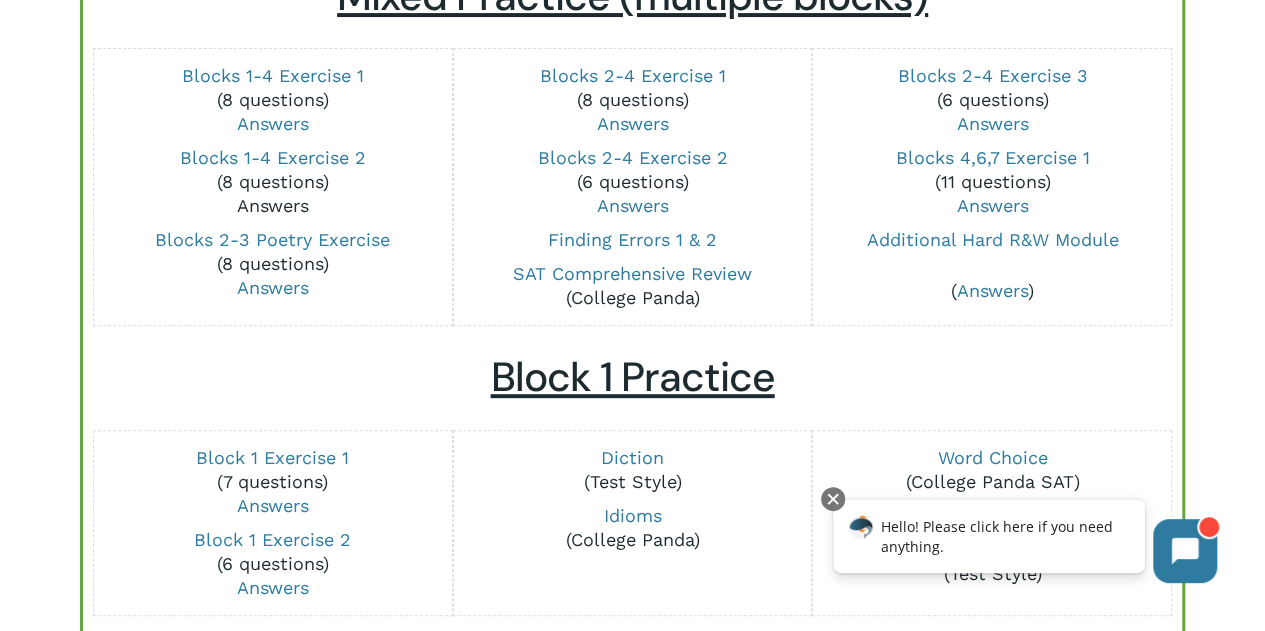 click on "Answers" at bounding box center [273, 205] 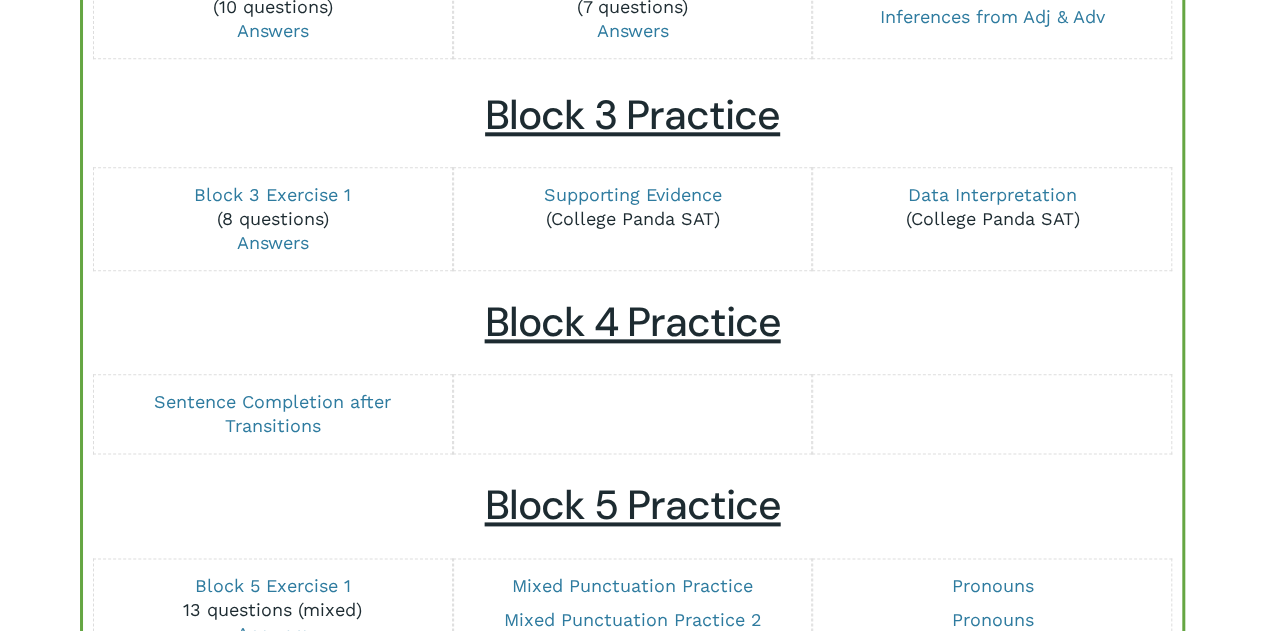 scroll, scrollTop: 1099, scrollLeft: 0, axis: vertical 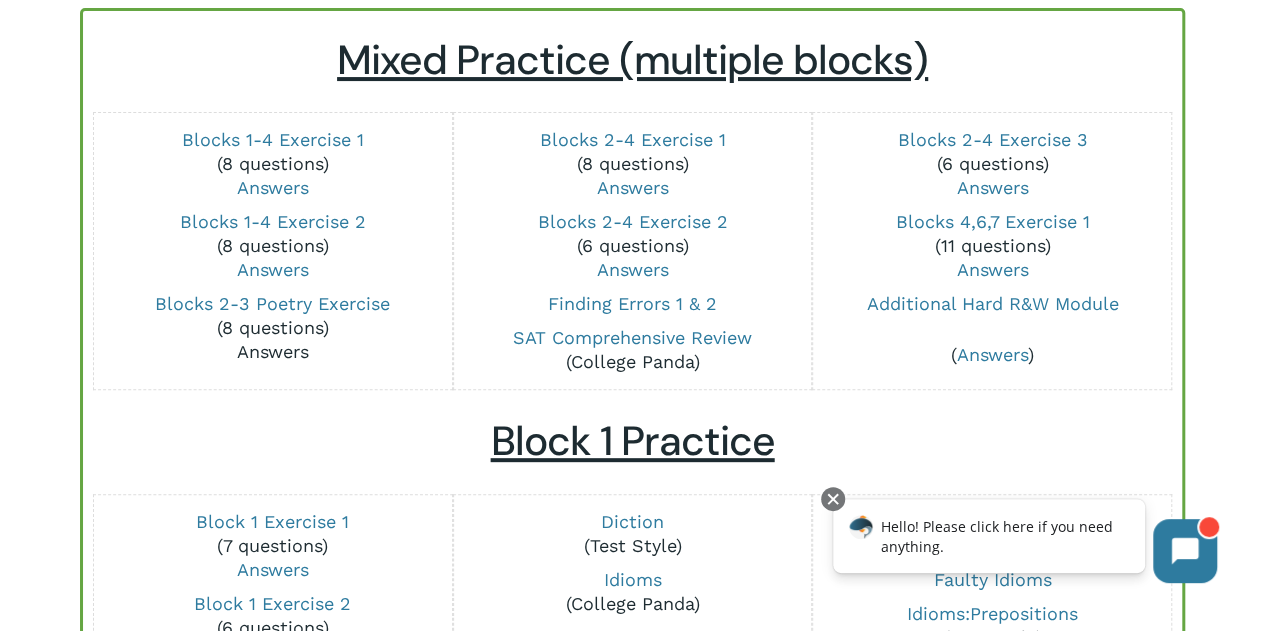 click on "Answers" at bounding box center (273, 351) 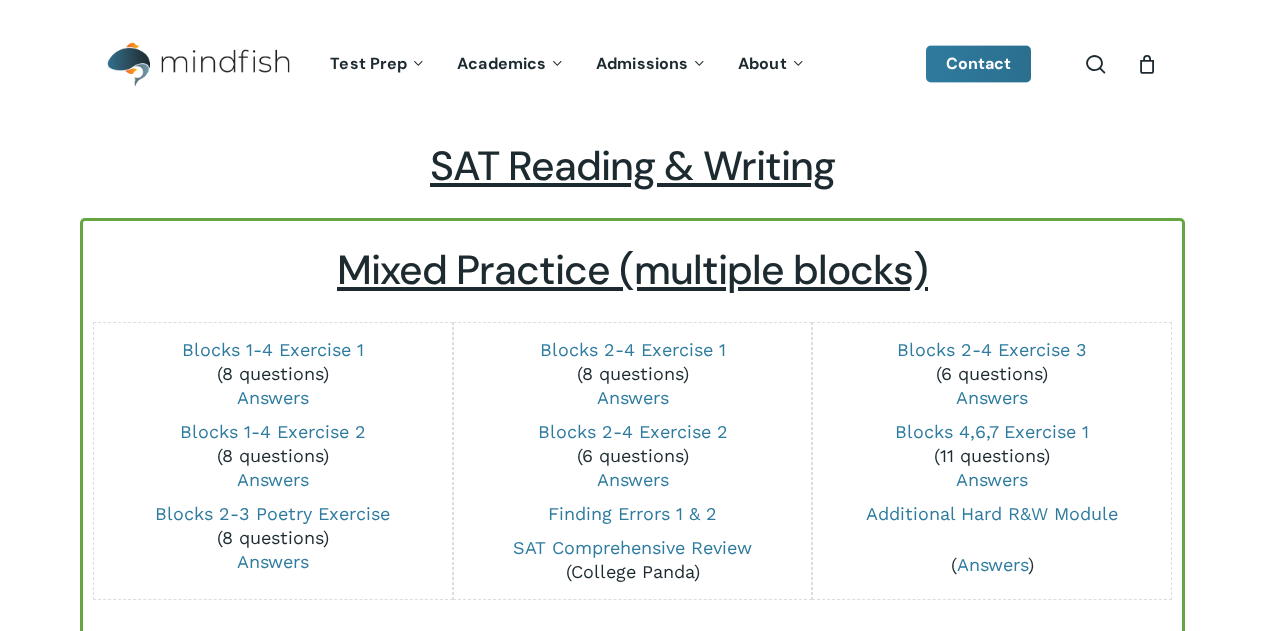 scroll, scrollTop: 210, scrollLeft: 0, axis: vertical 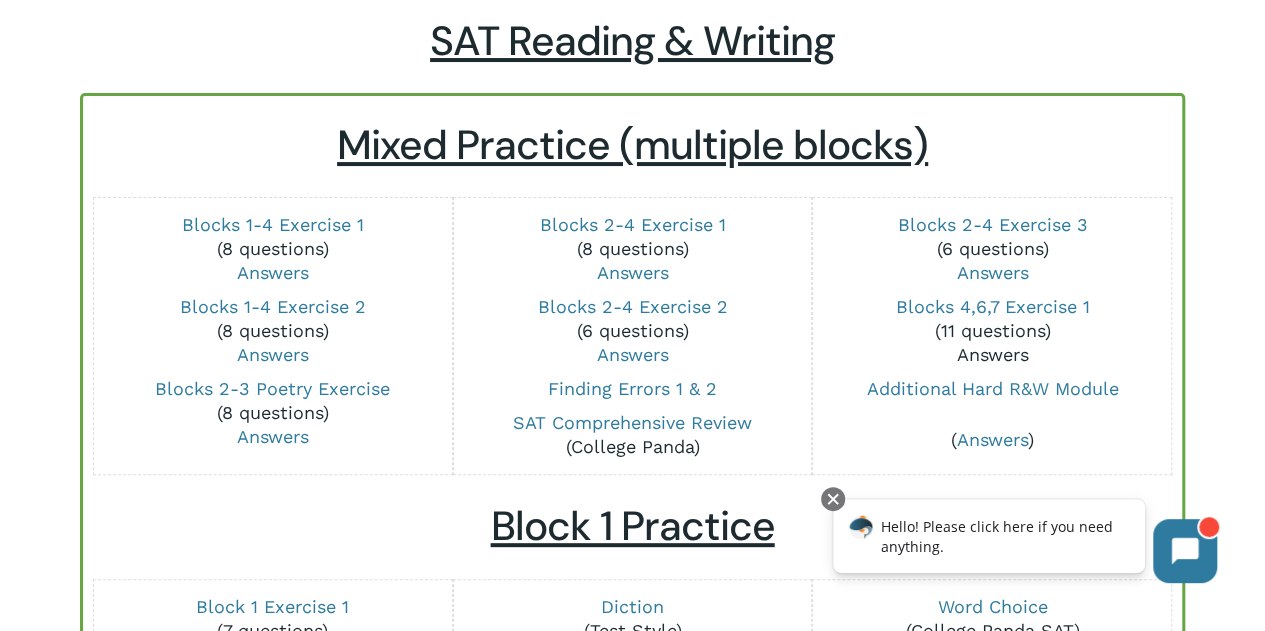 click on "Answers" at bounding box center (992, 354) 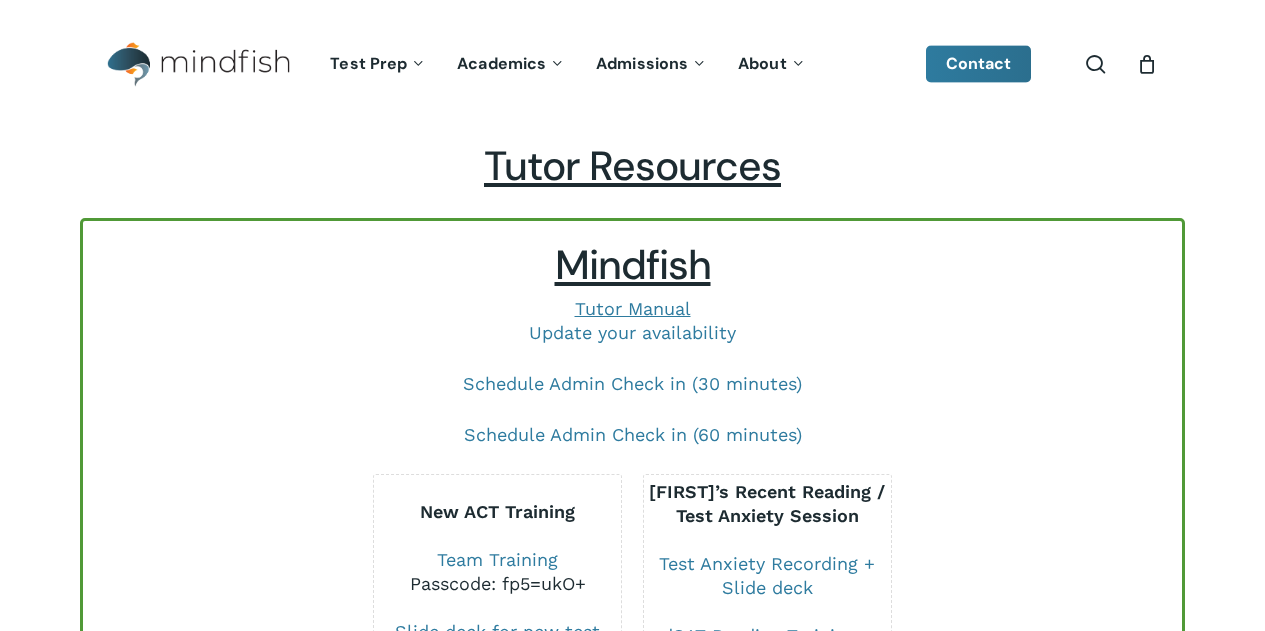 scroll, scrollTop: 0, scrollLeft: 0, axis: both 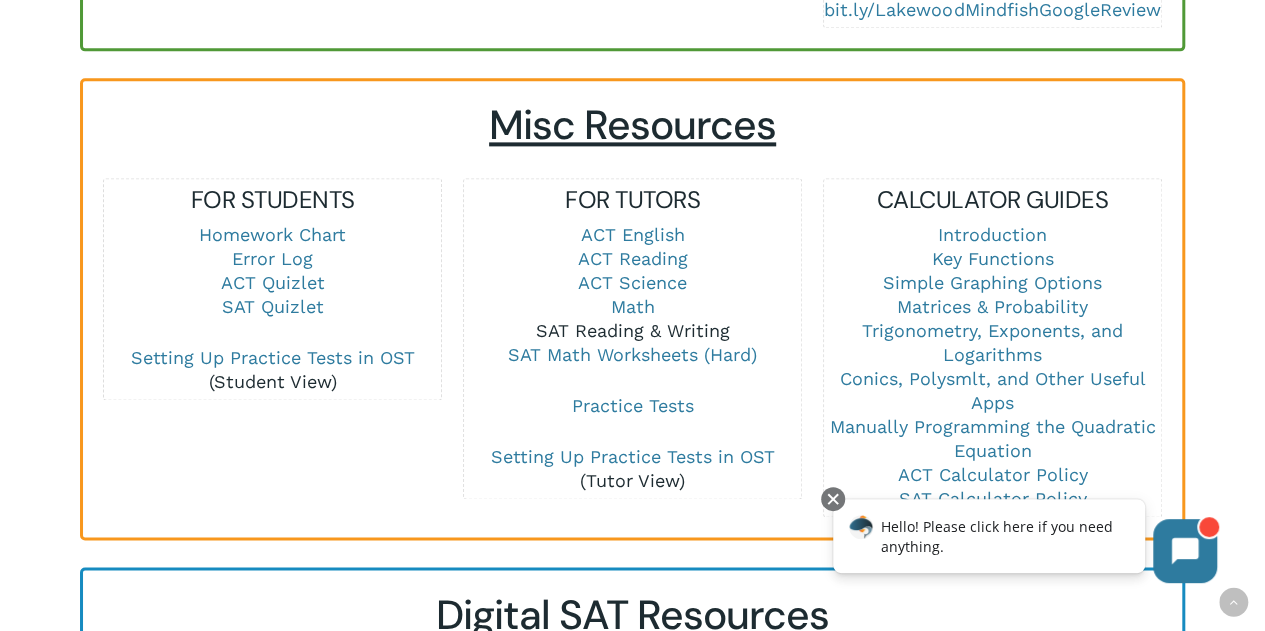 click on "SAT Reading & Writing" at bounding box center [633, 330] 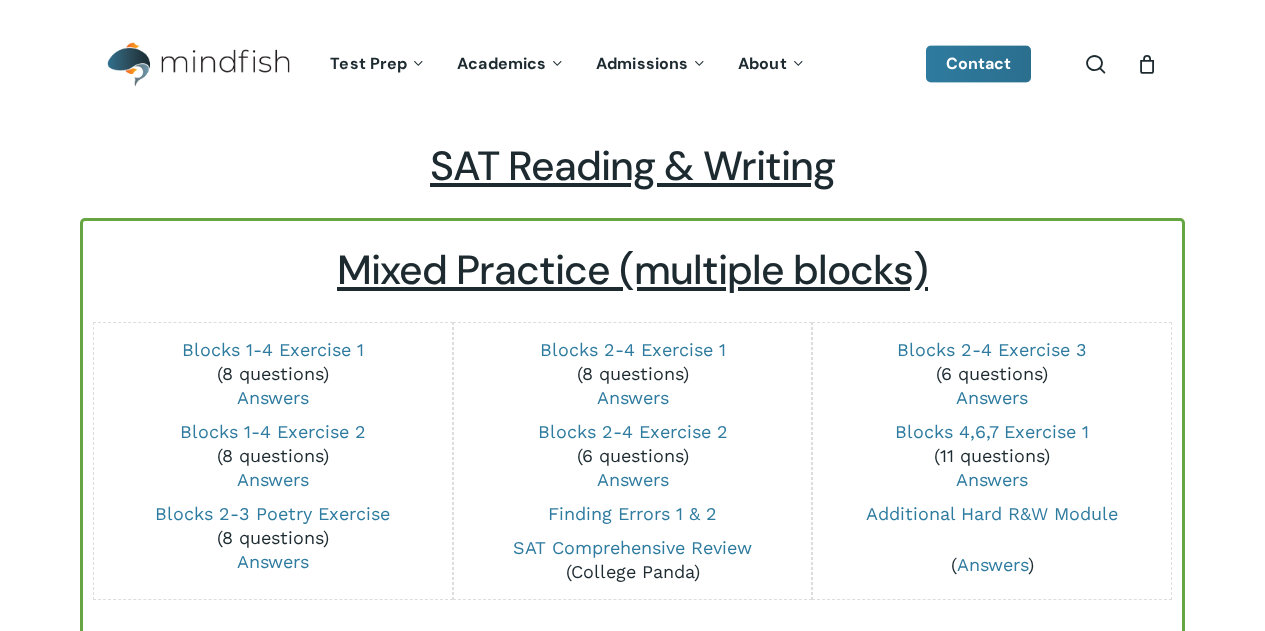 scroll, scrollTop: 125, scrollLeft: 0, axis: vertical 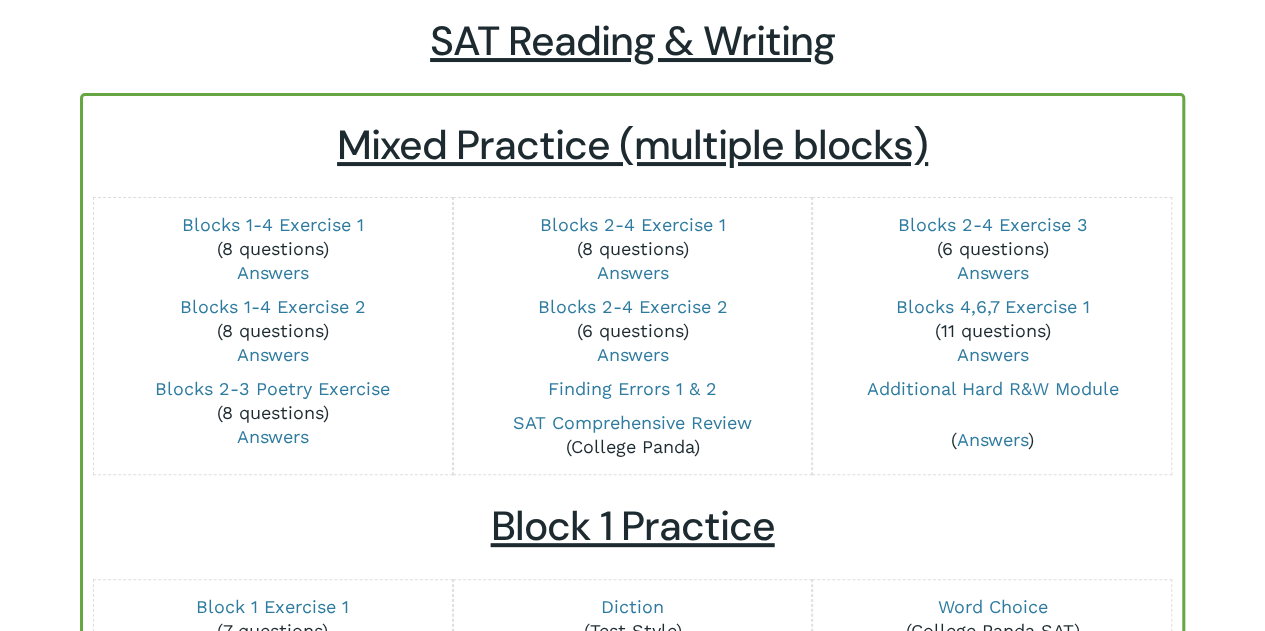 click on "Additional Hard R&W Module" at bounding box center (992, 388) 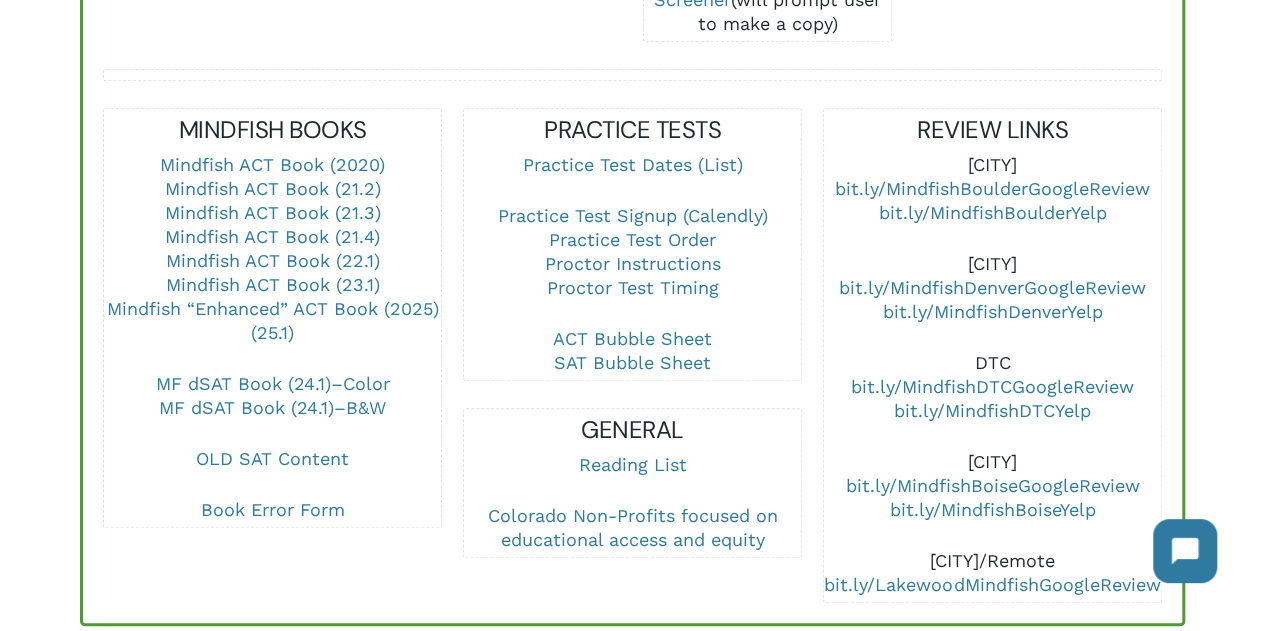 scroll, scrollTop: 1140, scrollLeft: 0, axis: vertical 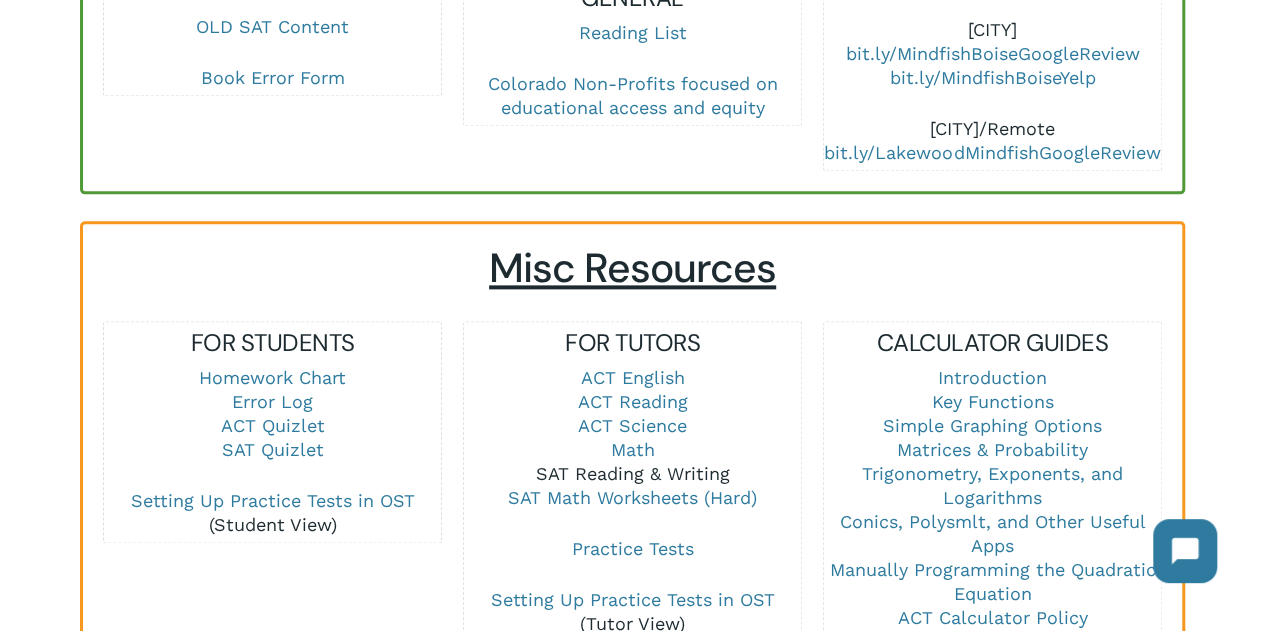 click on "SAT Reading & Writing" at bounding box center [633, 473] 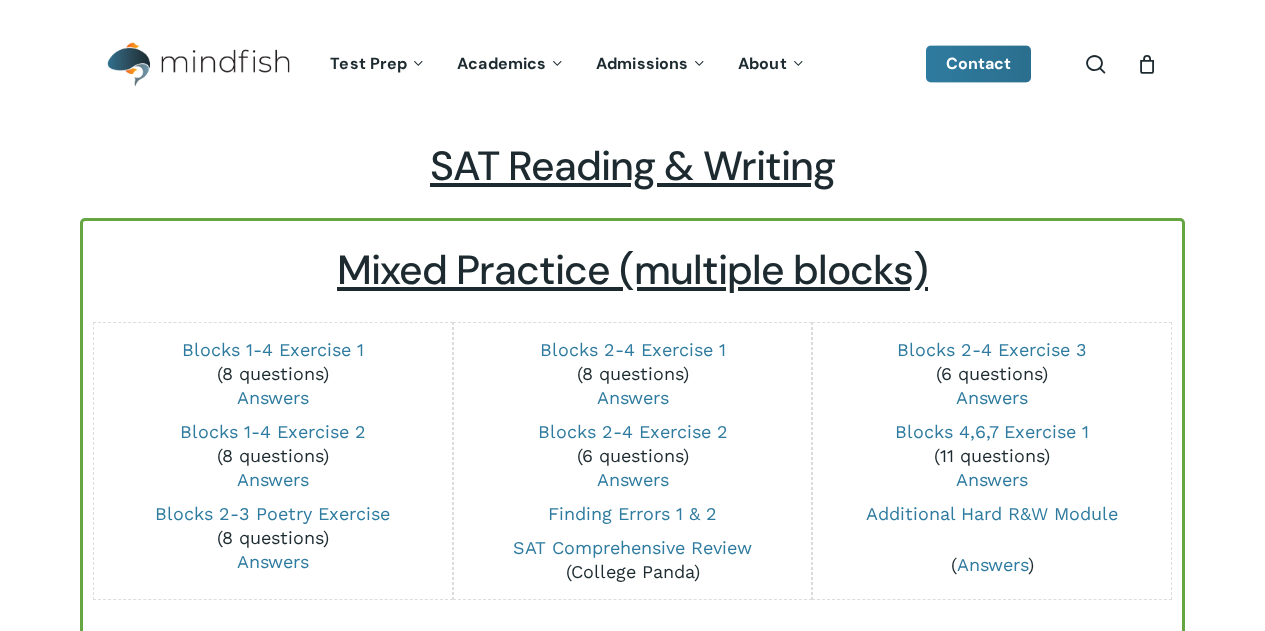 scroll, scrollTop: 0, scrollLeft: 0, axis: both 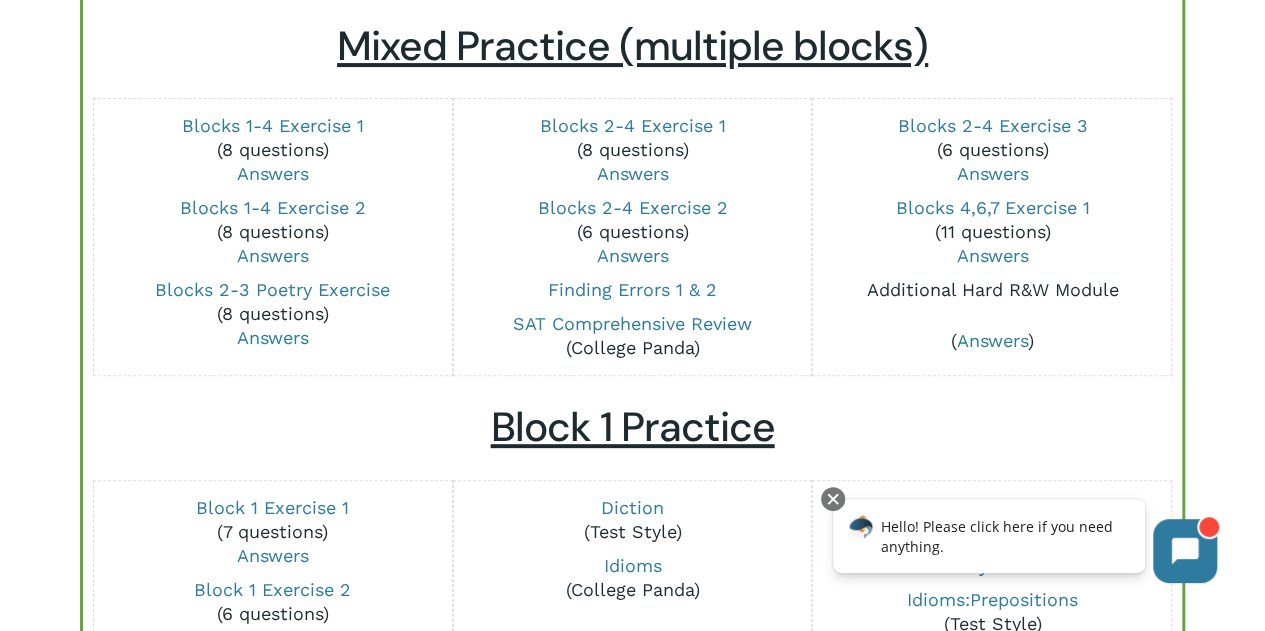 click on "Additional Hard R&W Module" at bounding box center (992, 289) 